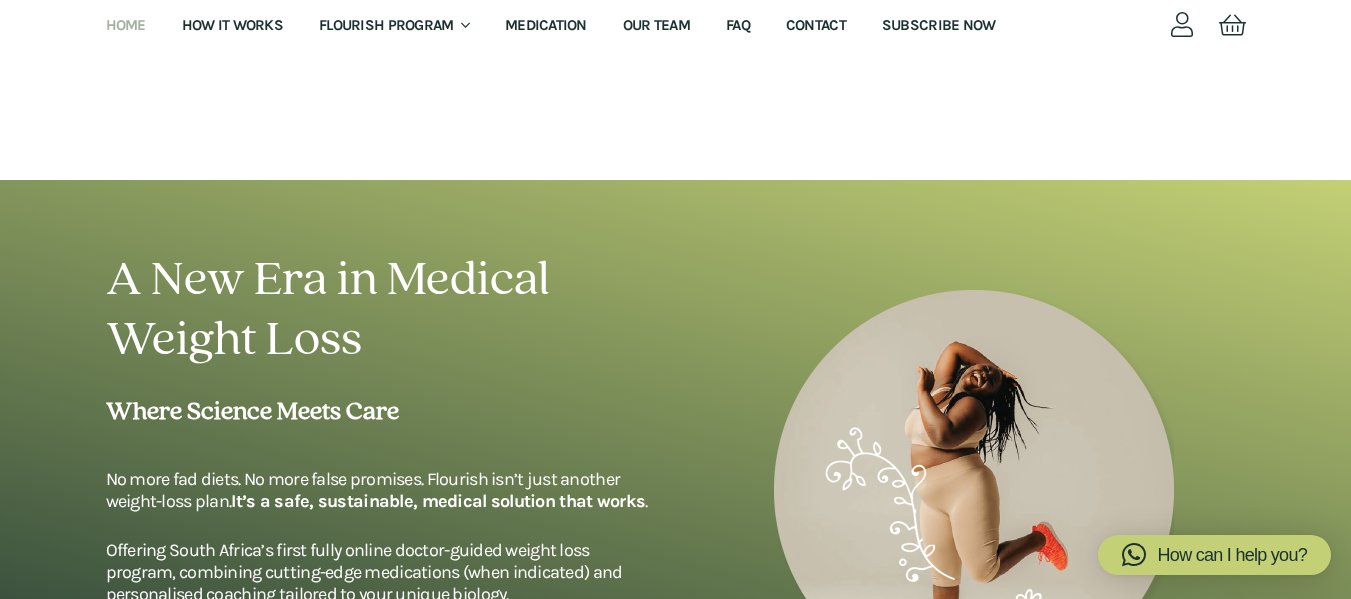 scroll, scrollTop: 100, scrollLeft: 0, axis: vertical 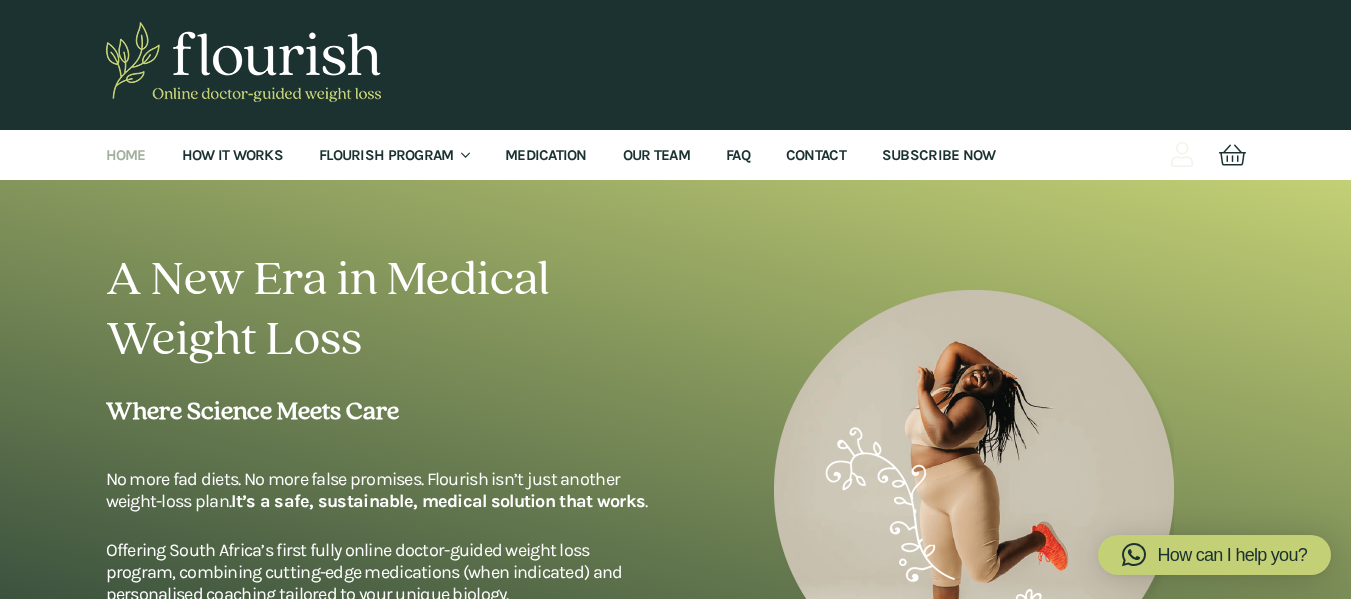 click at bounding box center [1181, 155] 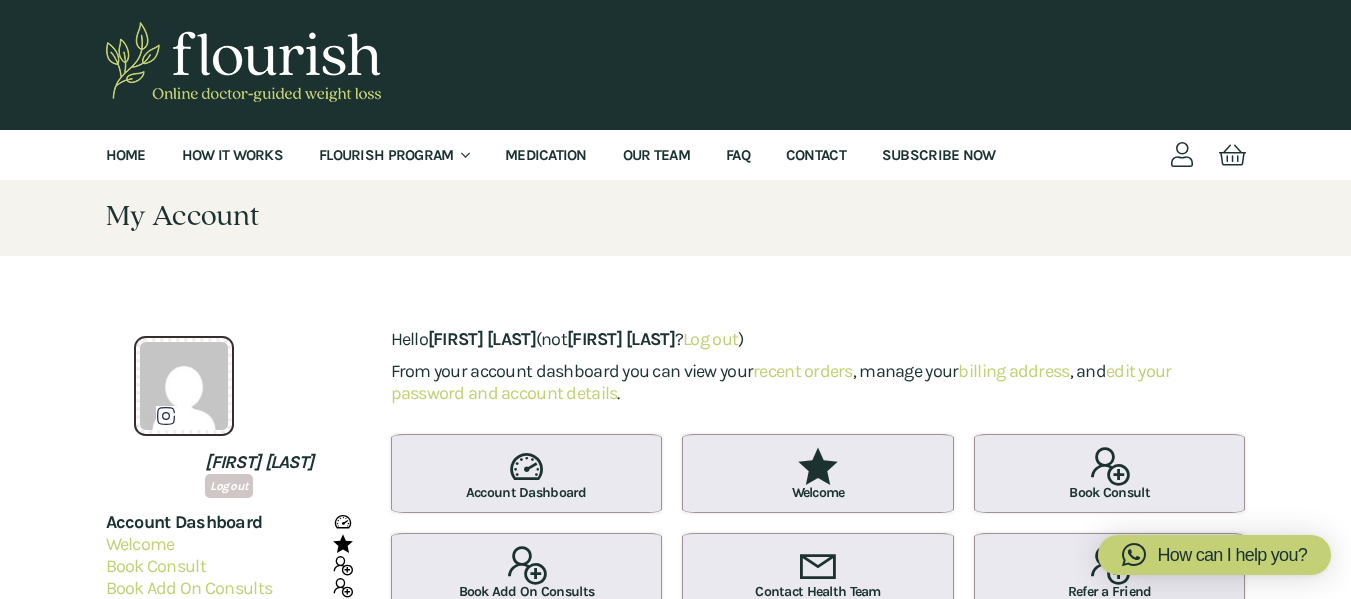 scroll, scrollTop: 0, scrollLeft: 0, axis: both 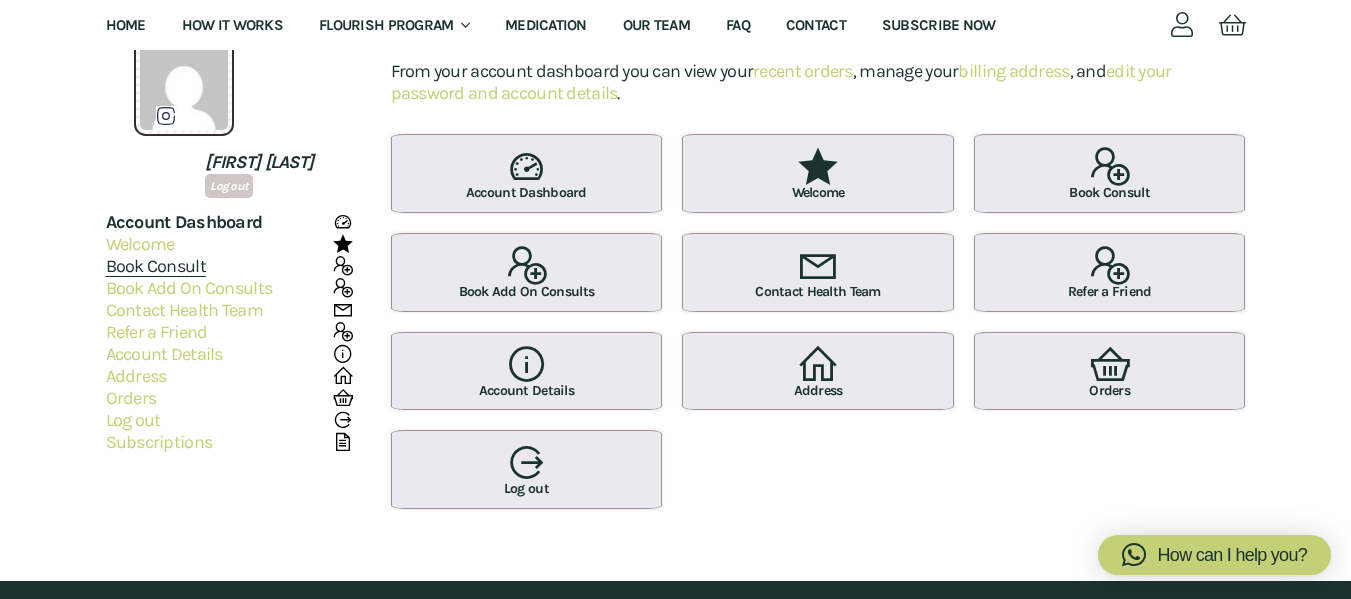 click on "Book Consult" at bounding box center (156, 266) 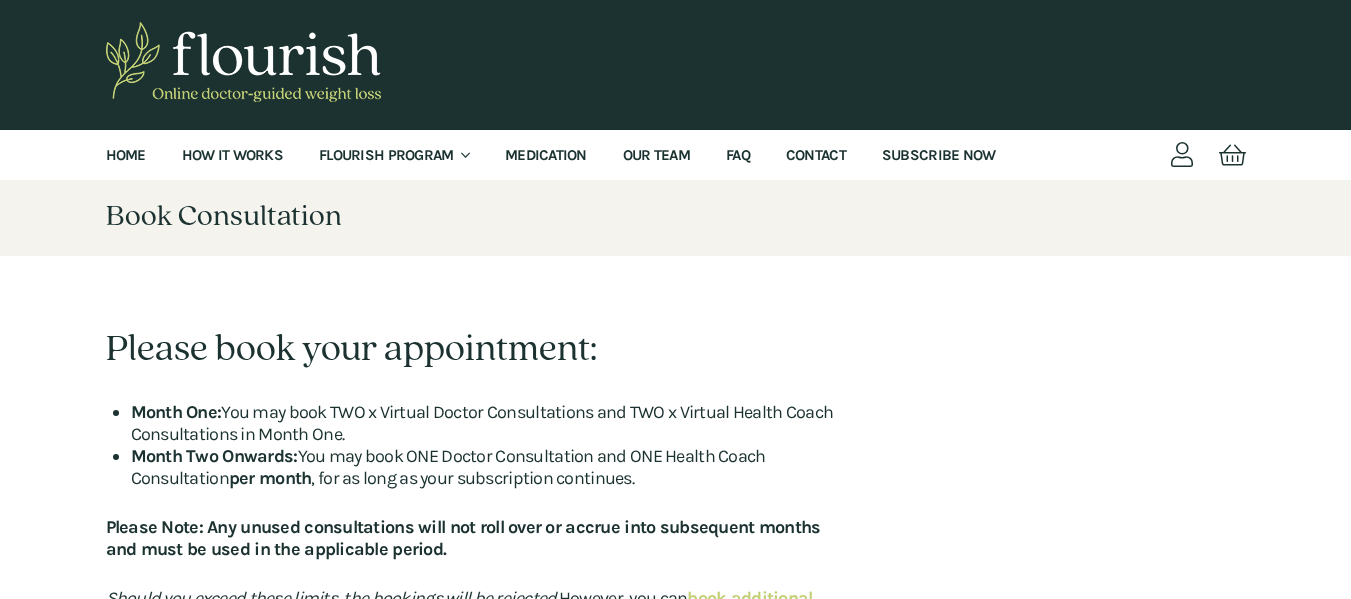 scroll, scrollTop: 0, scrollLeft: 0, axis: both 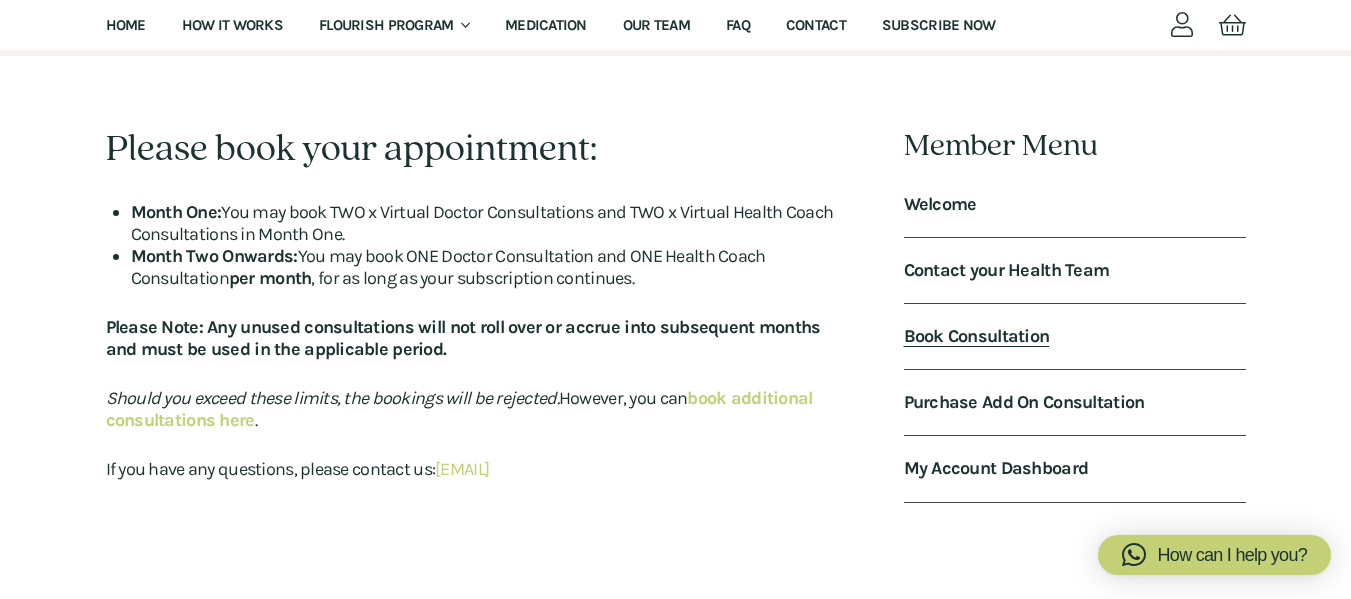 click on "Book Consultation" at bounding box center (977, 336) 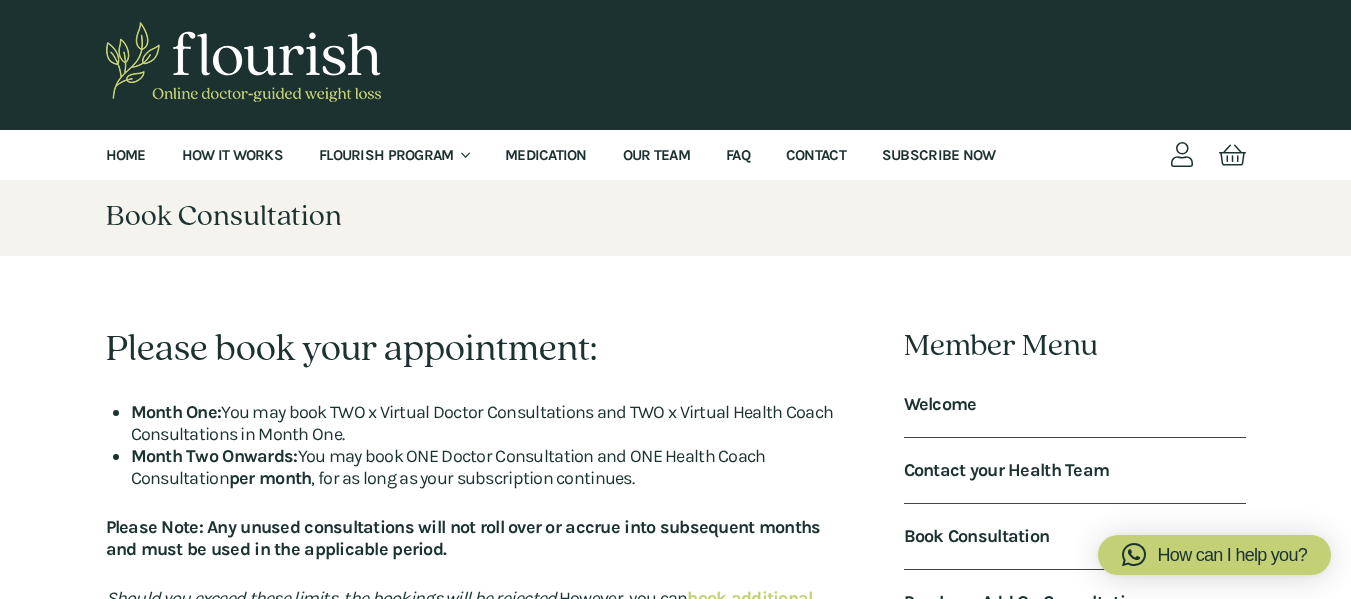 scroll, scrollTop: 0, scrollLeft: 0, axis: both 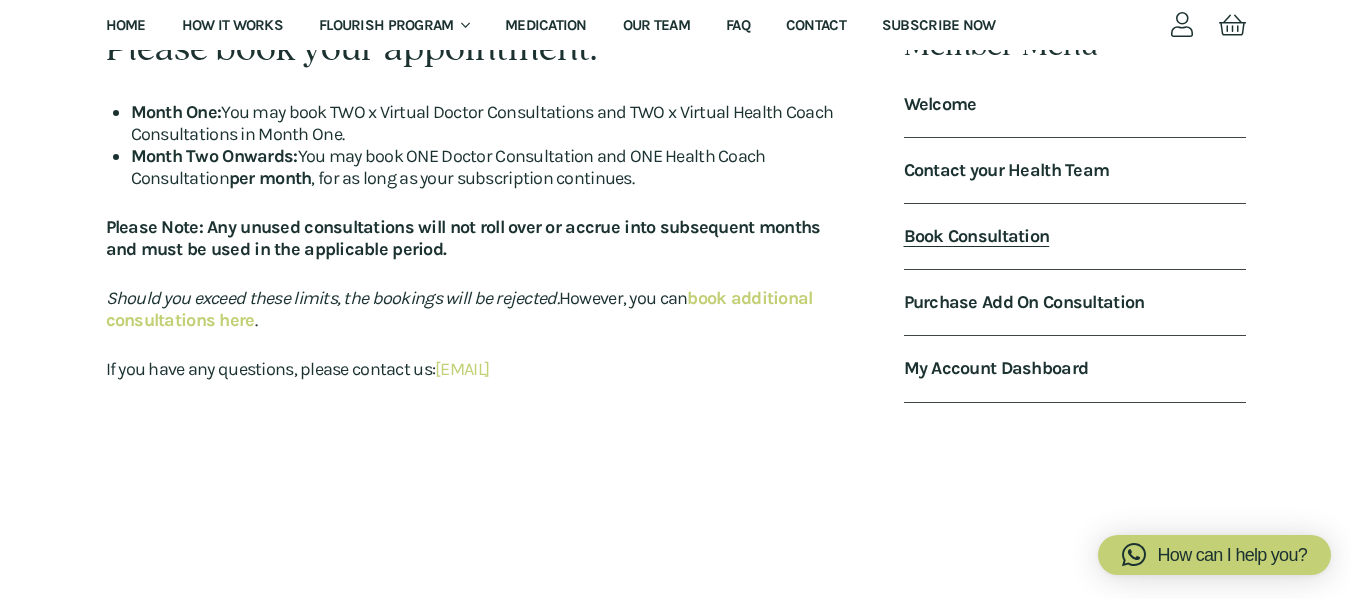 click on "Book Consultation" at bounding box center (977, 236) 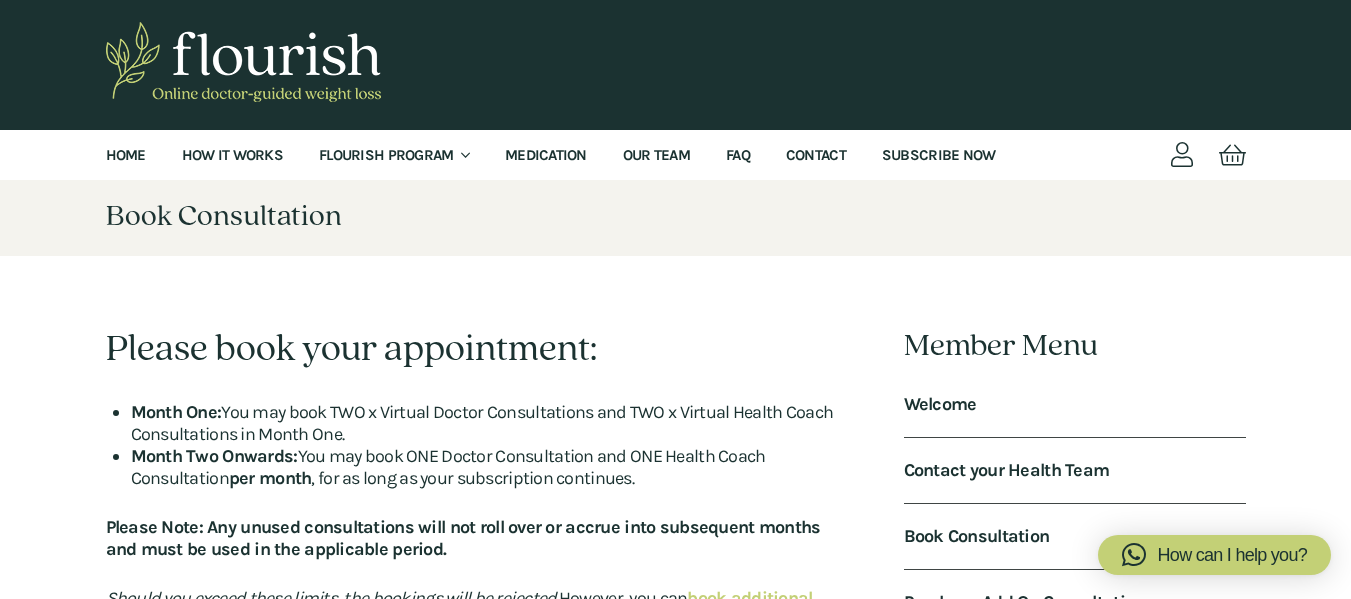 scroll, scrollTop: 0, scrollLeft: 0, axis: both 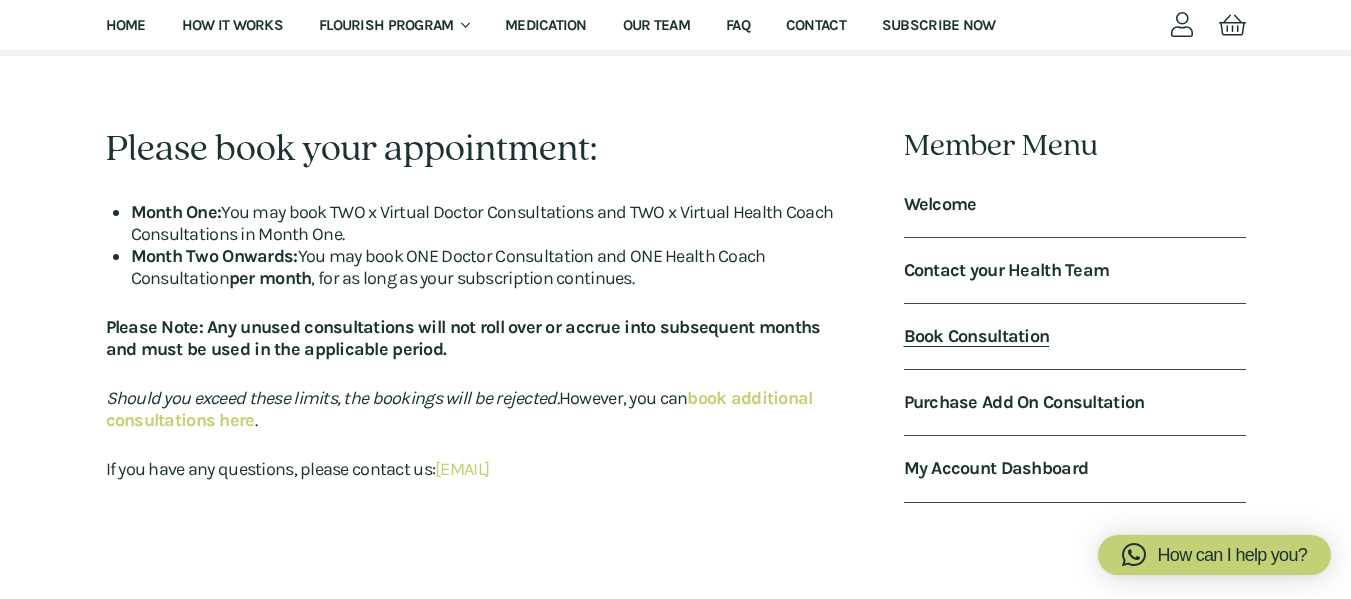 click on "Book Consultation" at bounding box center [977, 336] 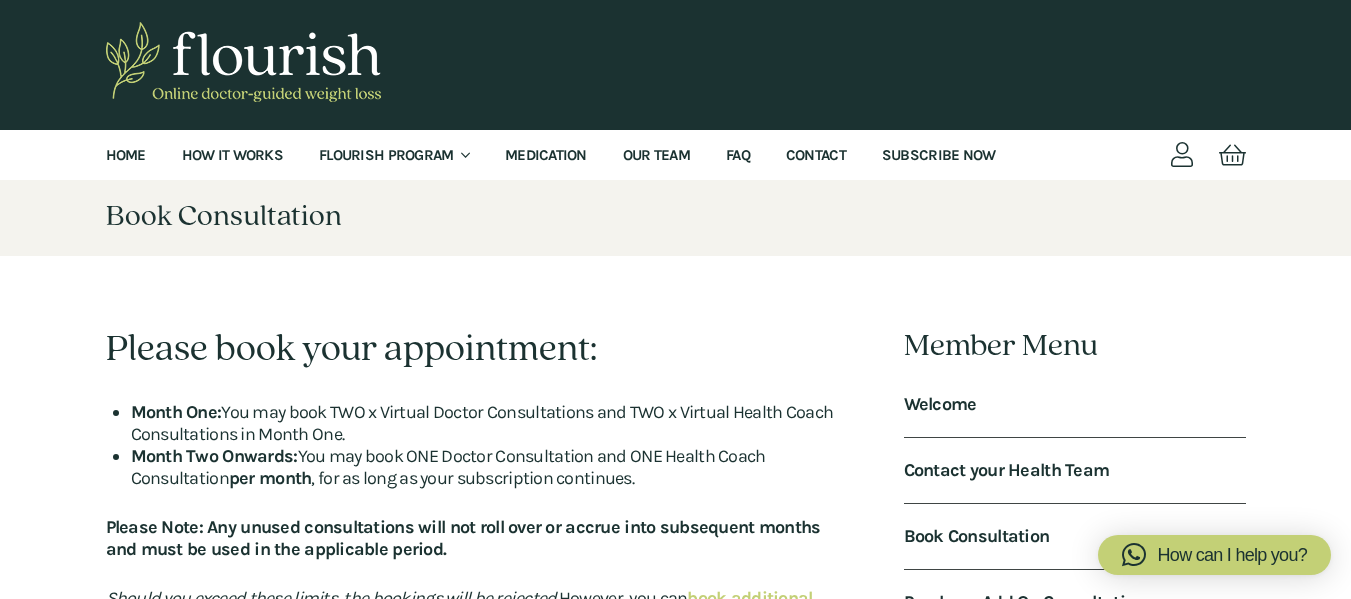 scroll, scrollTop: 0, scrollLeft: 0, axis: both 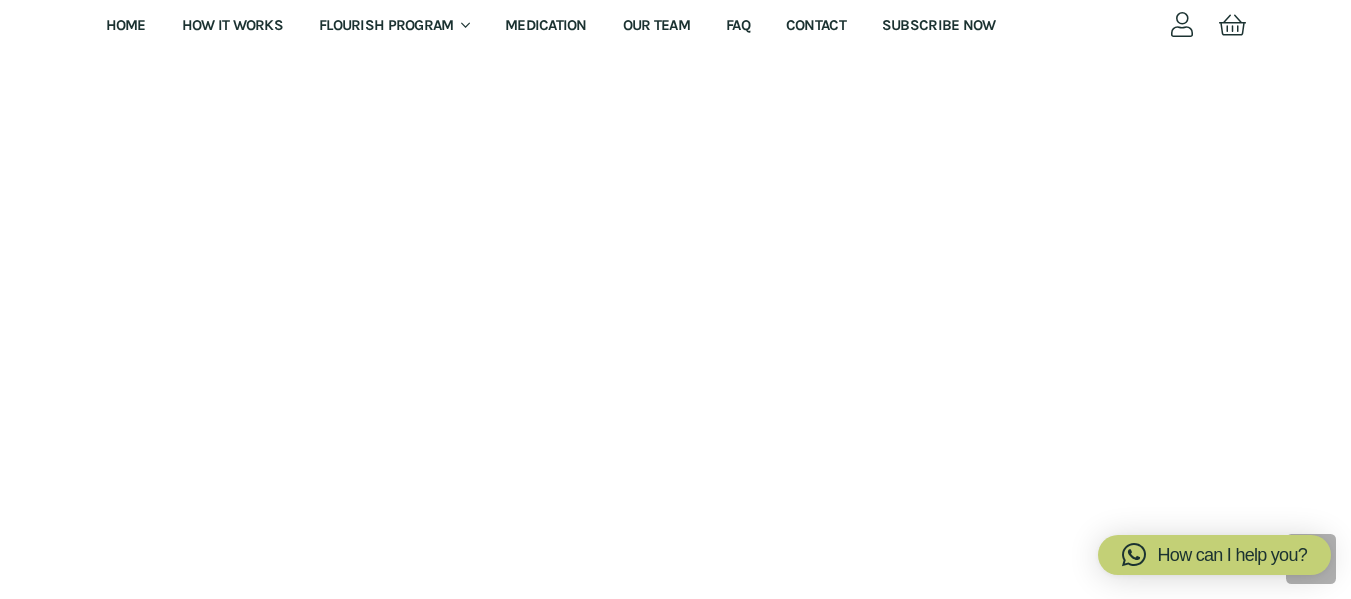 click on "Member Menu Welcome Contact your Health Team Book Consultation Purchase Add On Consultation My Account Dashboard" at bounding box center [1075, 338] 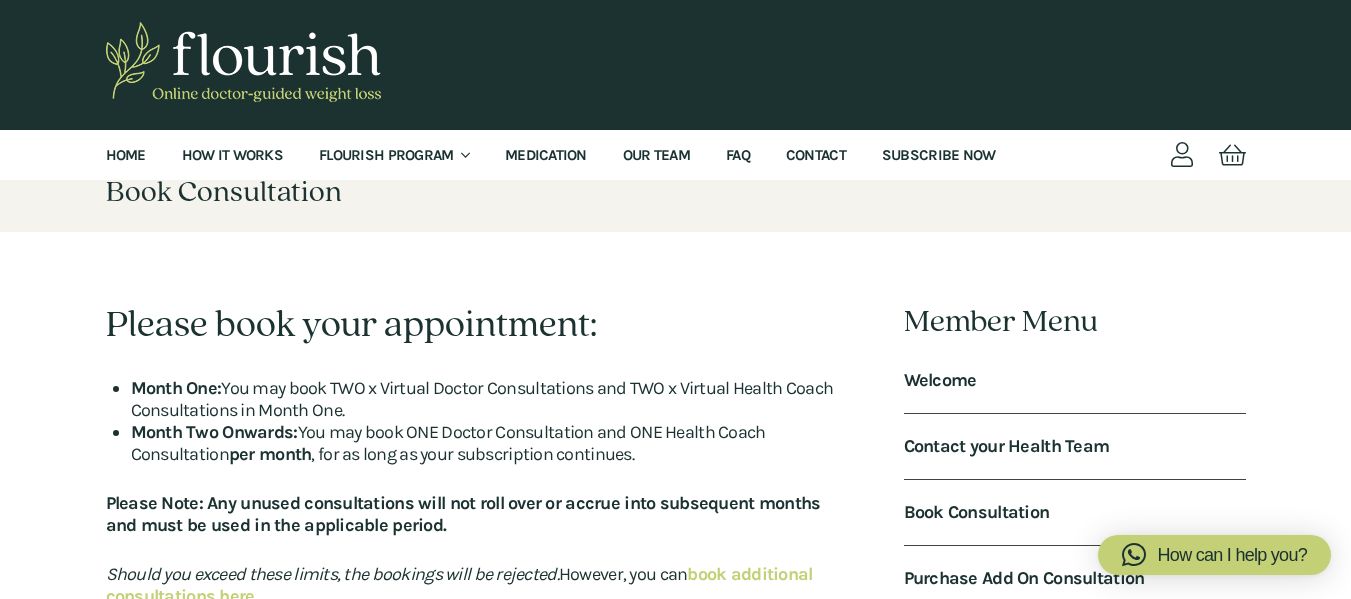 scroll, scrollTop: 23, scrollLeft: 0, axis: vertical 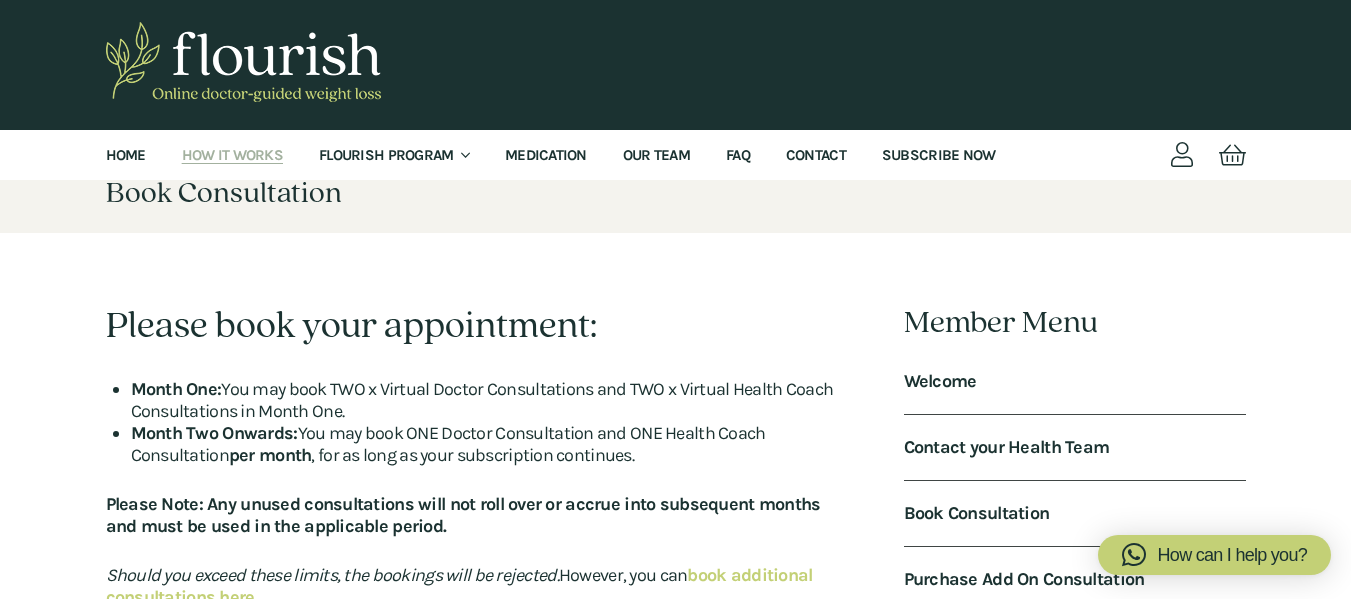 click on "How It Works" at bounding box center [232, 155] 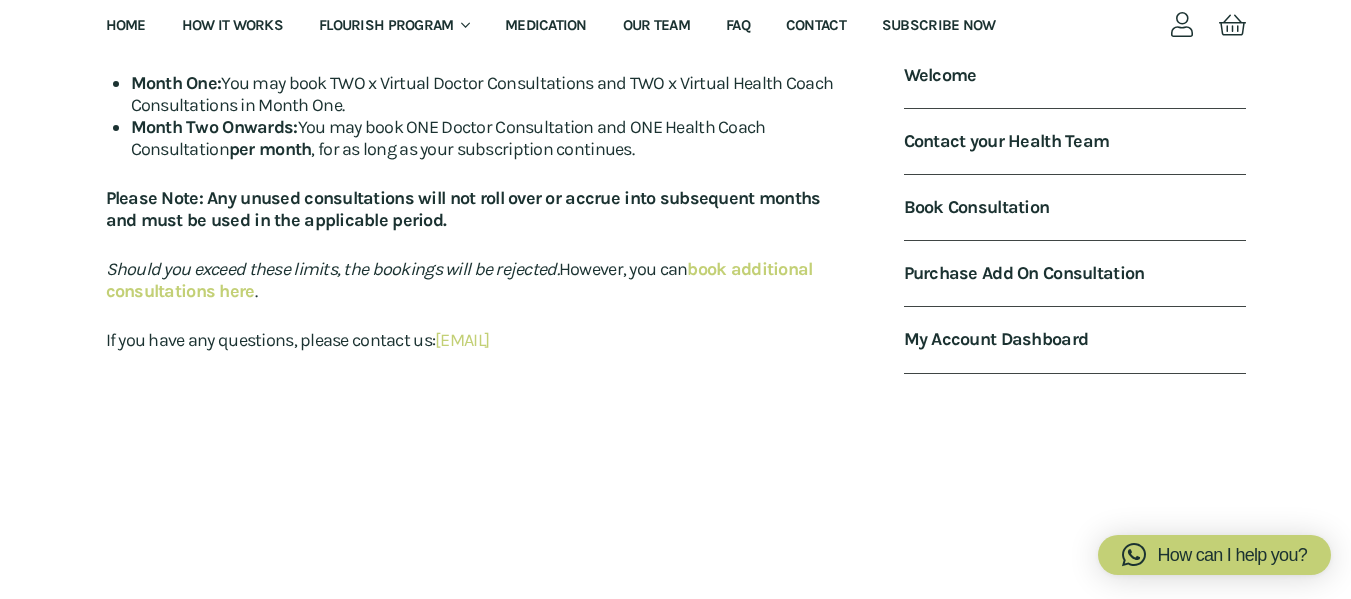 scroll, scrollTop: 323, scrollLeft: 0, axis: vertical 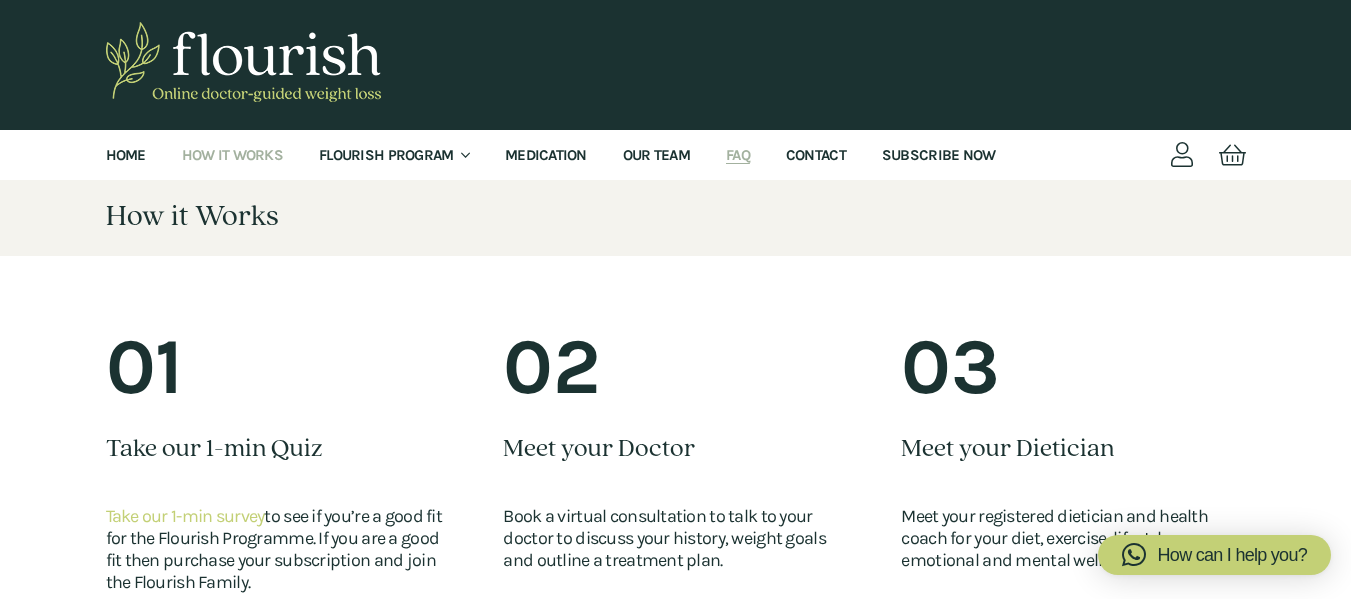 click on "FAQ" at bounding box center [738, 155] 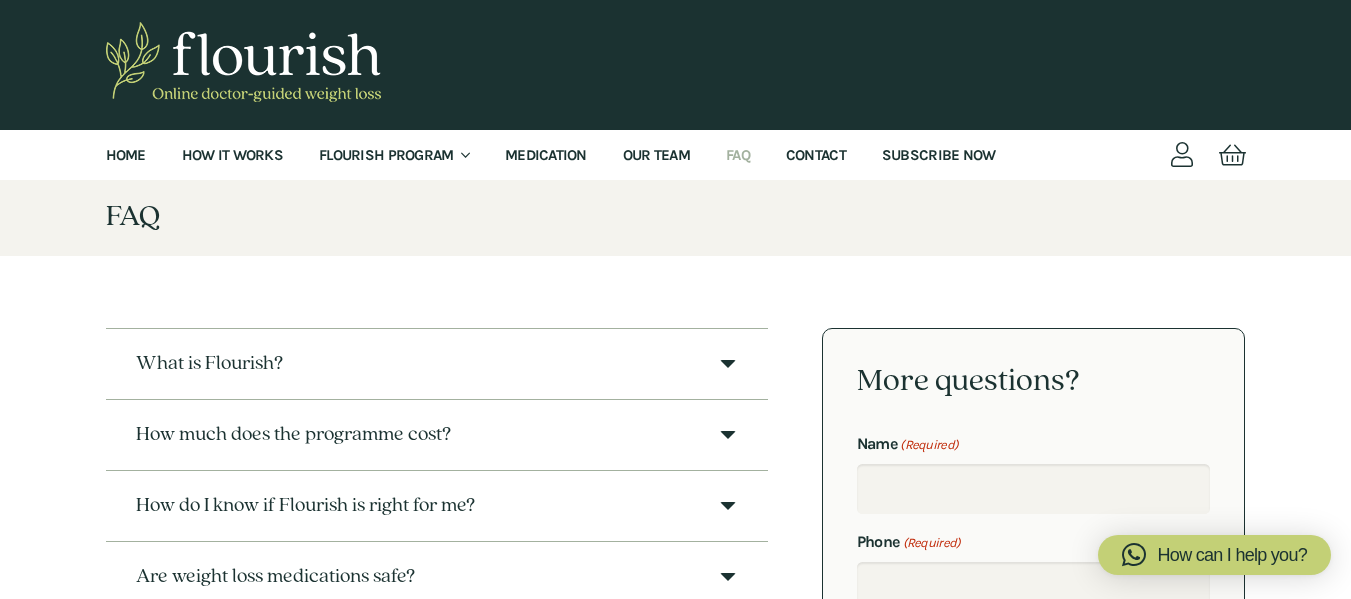 scroll, scrollTop: 0, scrollLeft: 0, axis: both 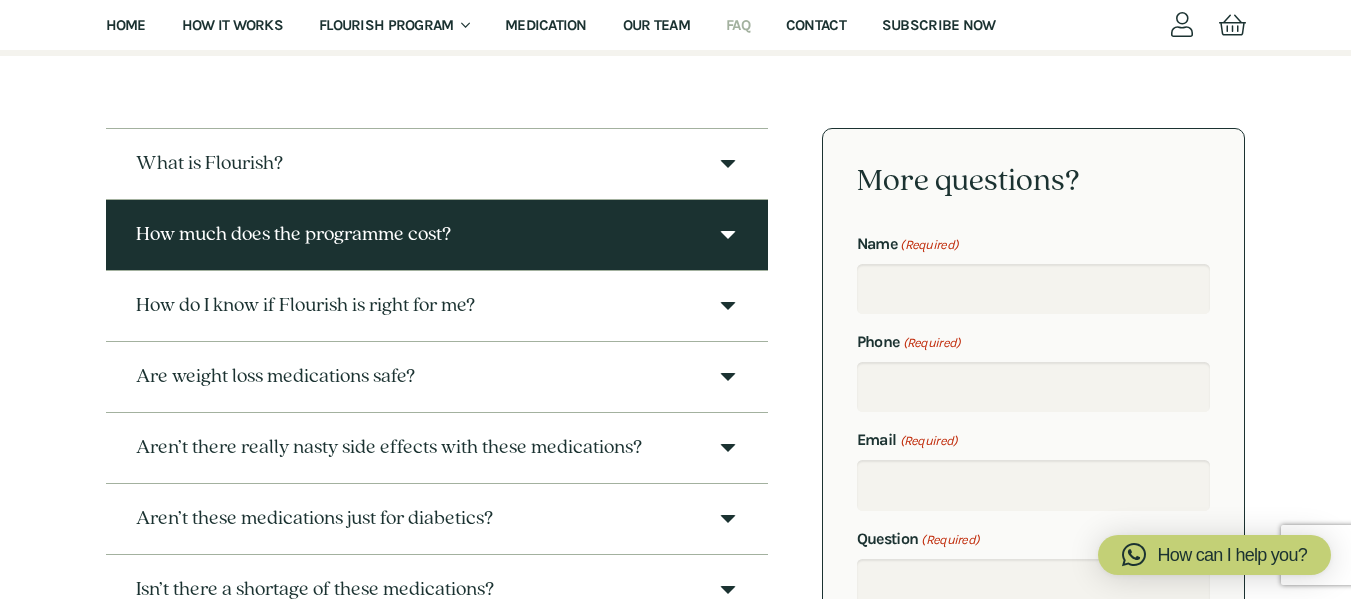 click on "How much does the programme cost?" at bounding box center (437, 235) 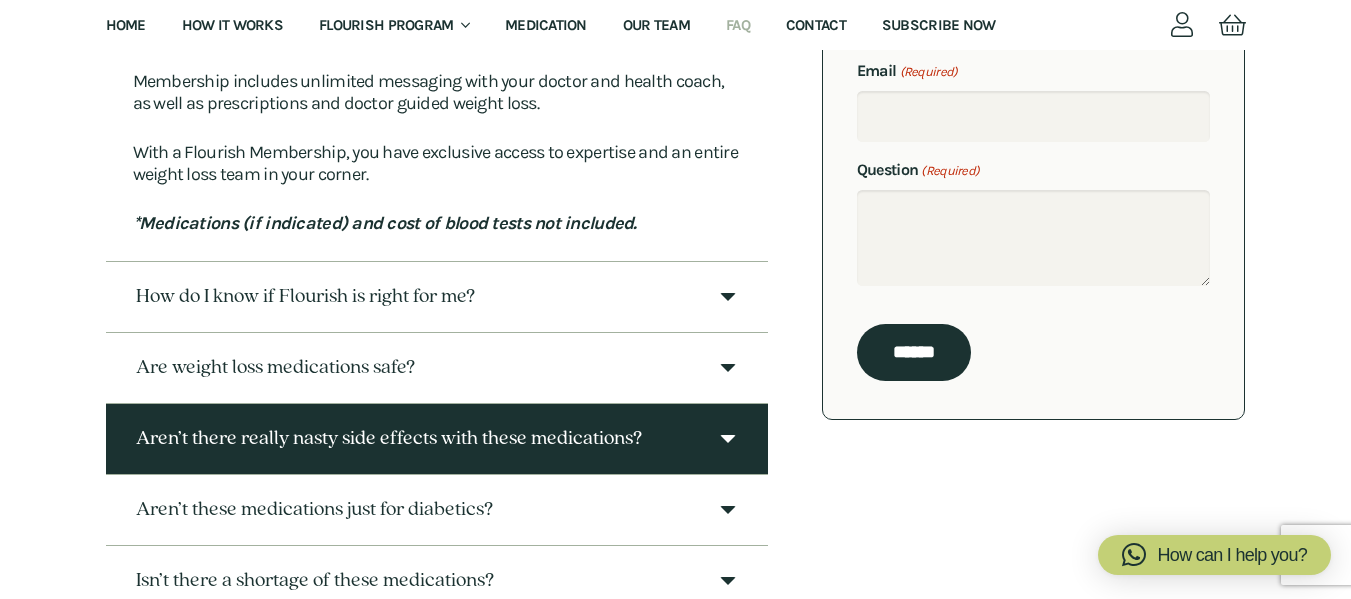 scroll, scrollTop: 600, scrollLeft: 0, axis: vertical 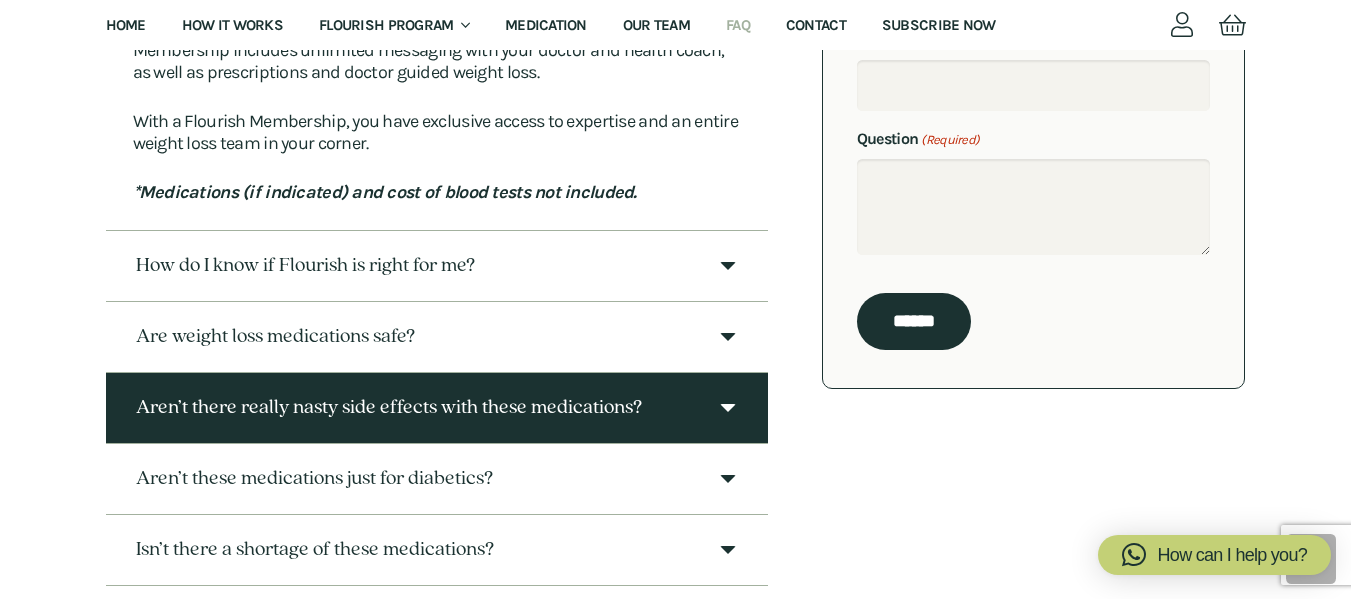click on "Aren’t there really nasty side effects with these medications?" at bounding box center (389, 408) 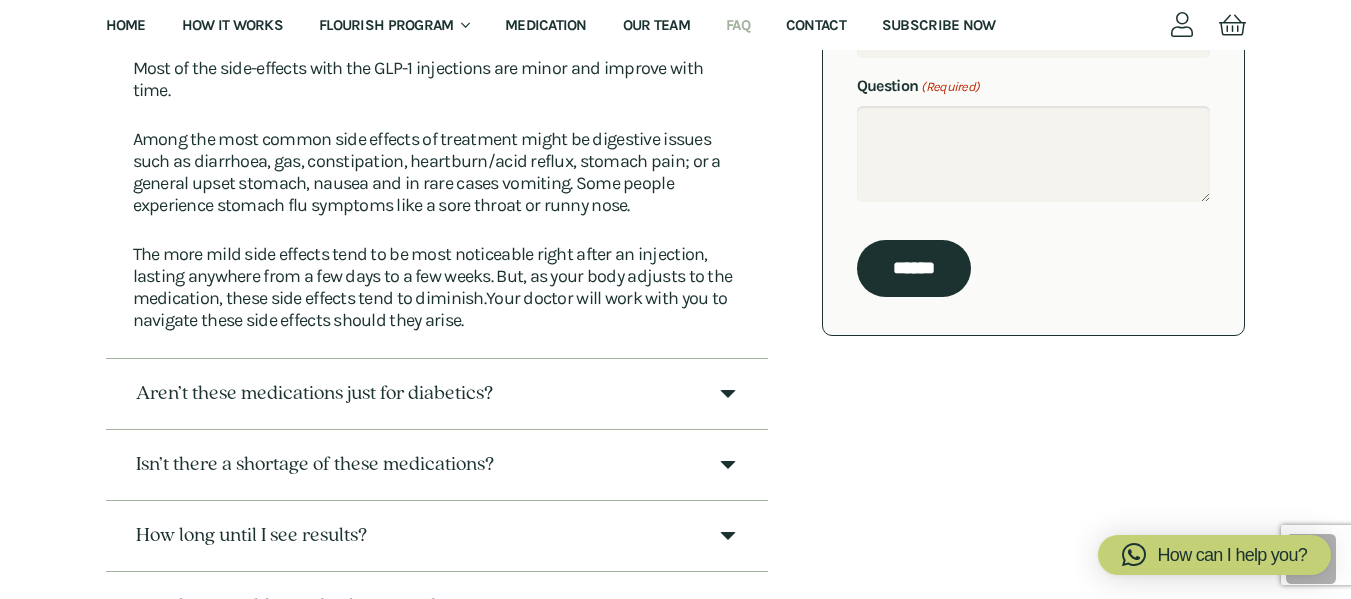 scroll, scrollTop: 676, scrollLeft: 0, axis: vertical 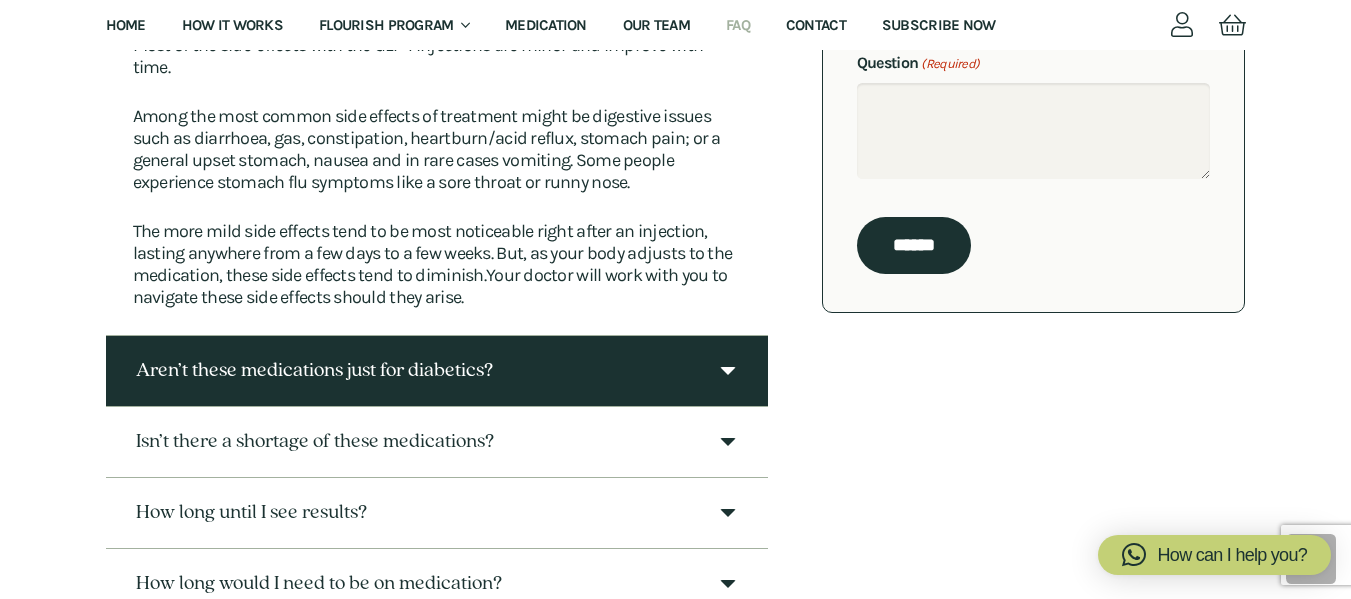 click on "Aren’t these medications just for diabetics?" at bounding box center (314, 371) 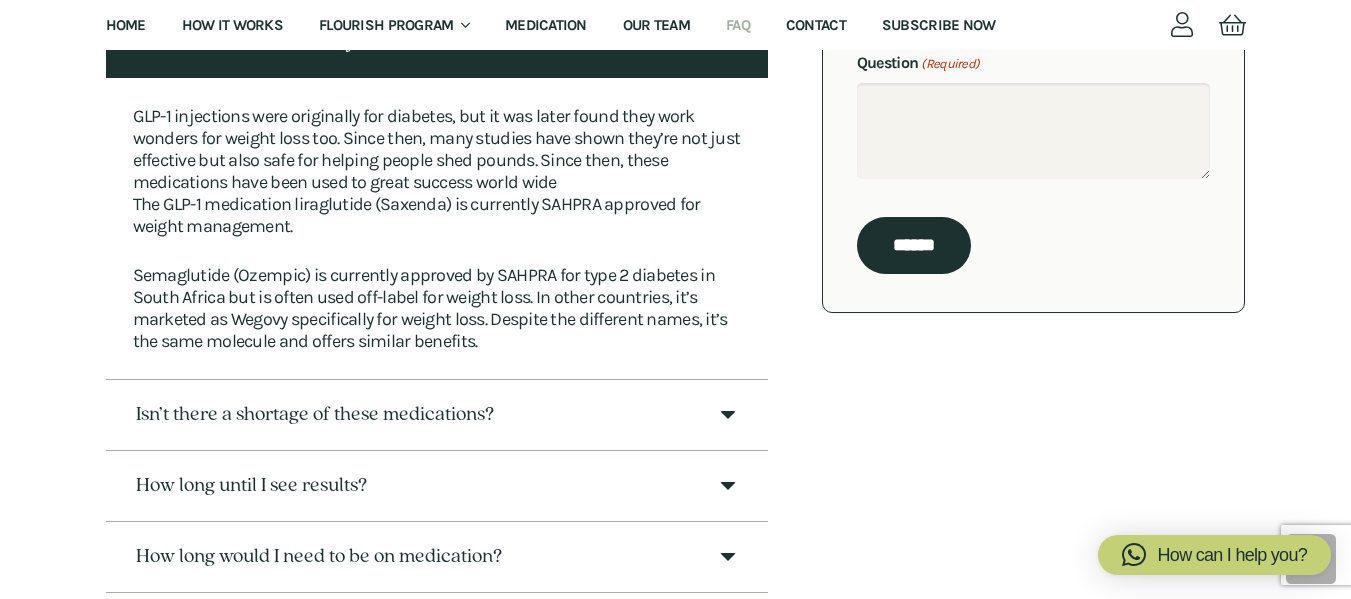 scroll, scrollTop: 776, scrollLeft: 0, axis: vertical 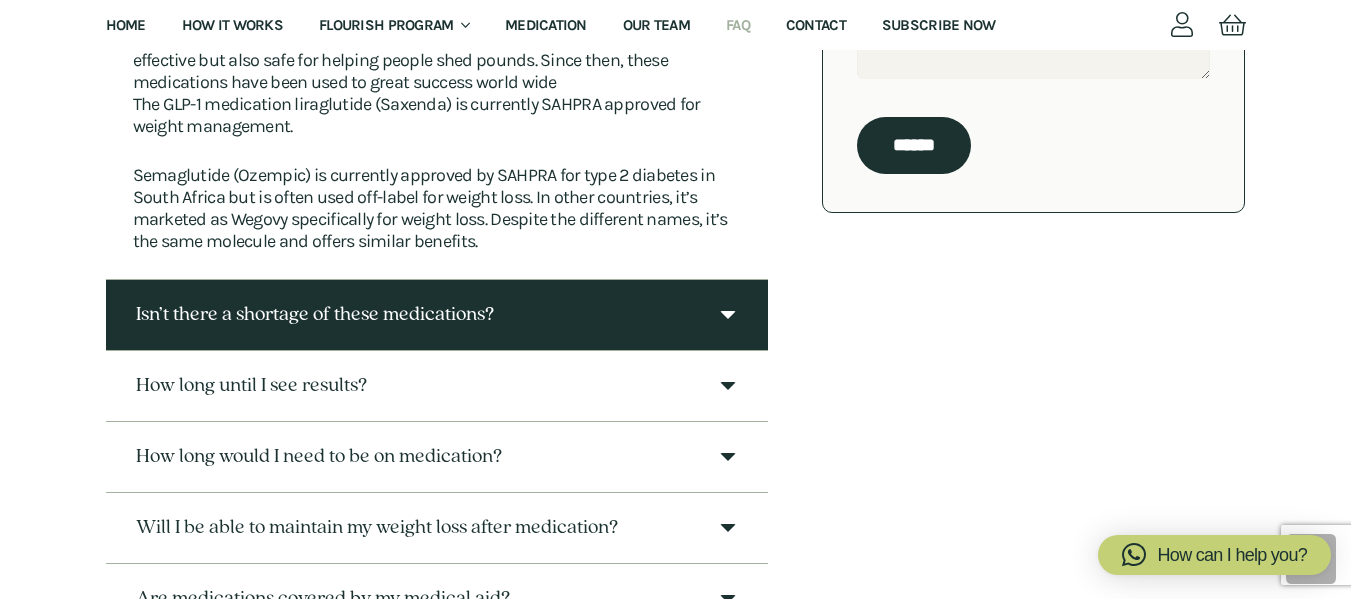 click on "Isn’t there a shortage of these medications?" at bounding box center [315, 315] 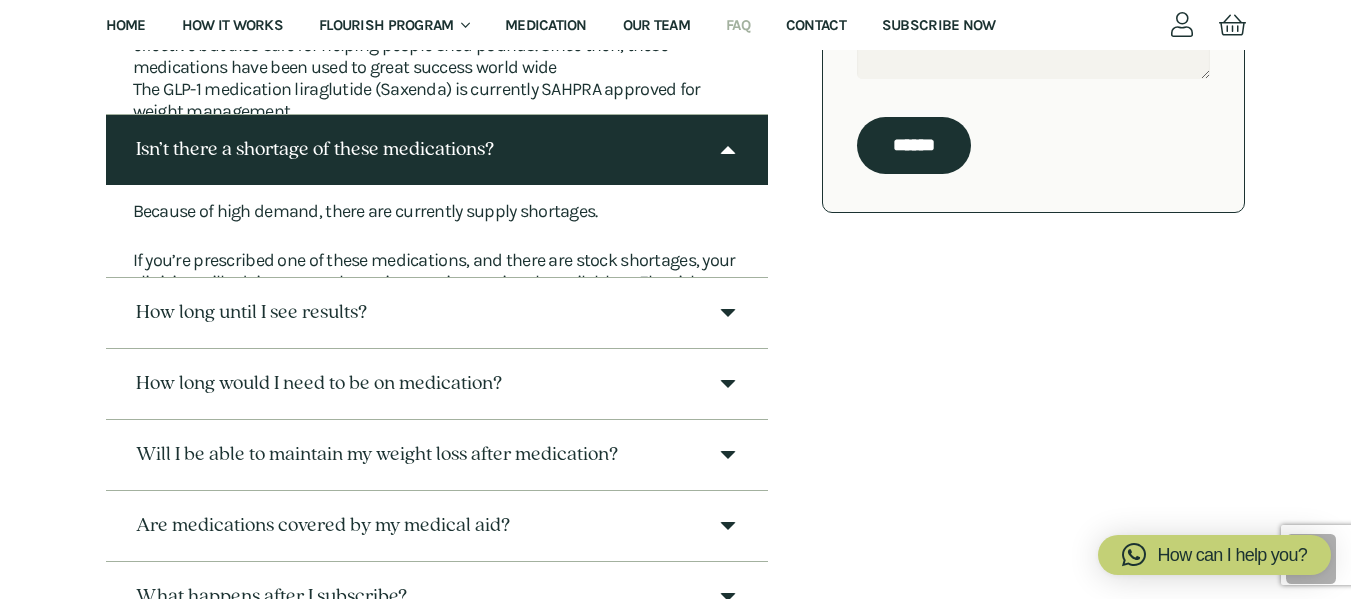 scroll, scrollTop: 762, scrollLeft: 0, axis: vertical 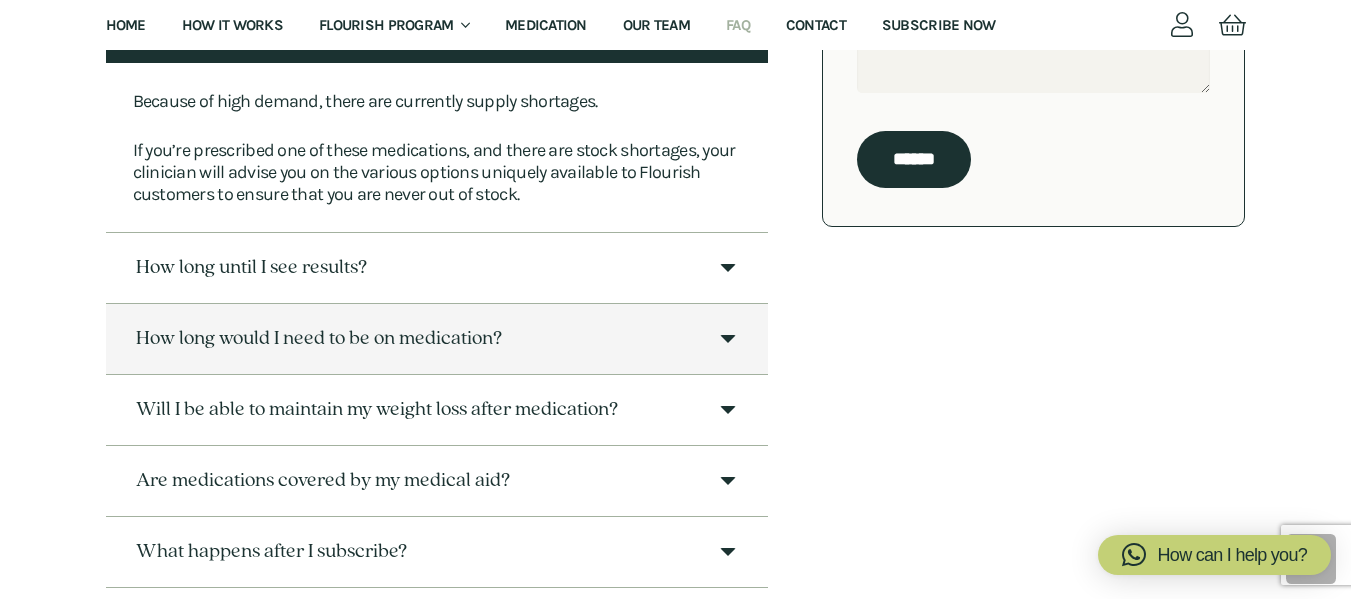 drag, startPoint x: 368, startPoint y: 344, endPoint x: 856, endPoint y: 469, distance: 503.7549 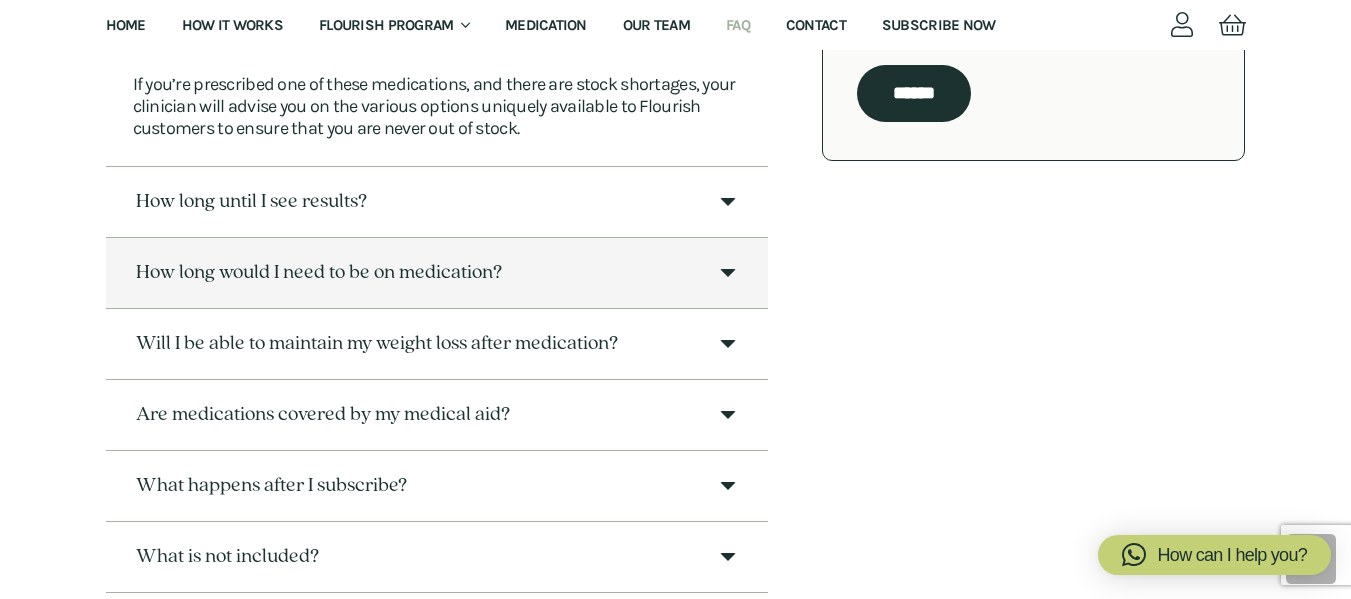 scroll, scrollTop: 862, scrollLeft: 0, axis: vertical 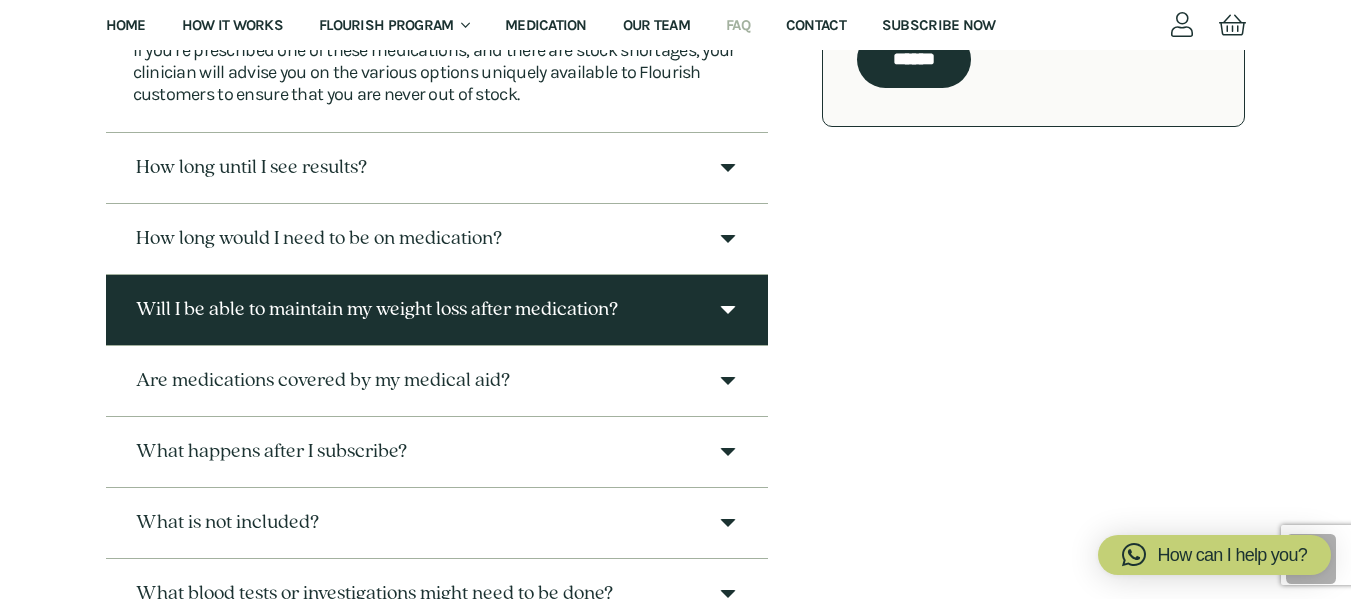 click on "Will I be able to maintain my weight loss after medication?" at bounding box center (377, 310) 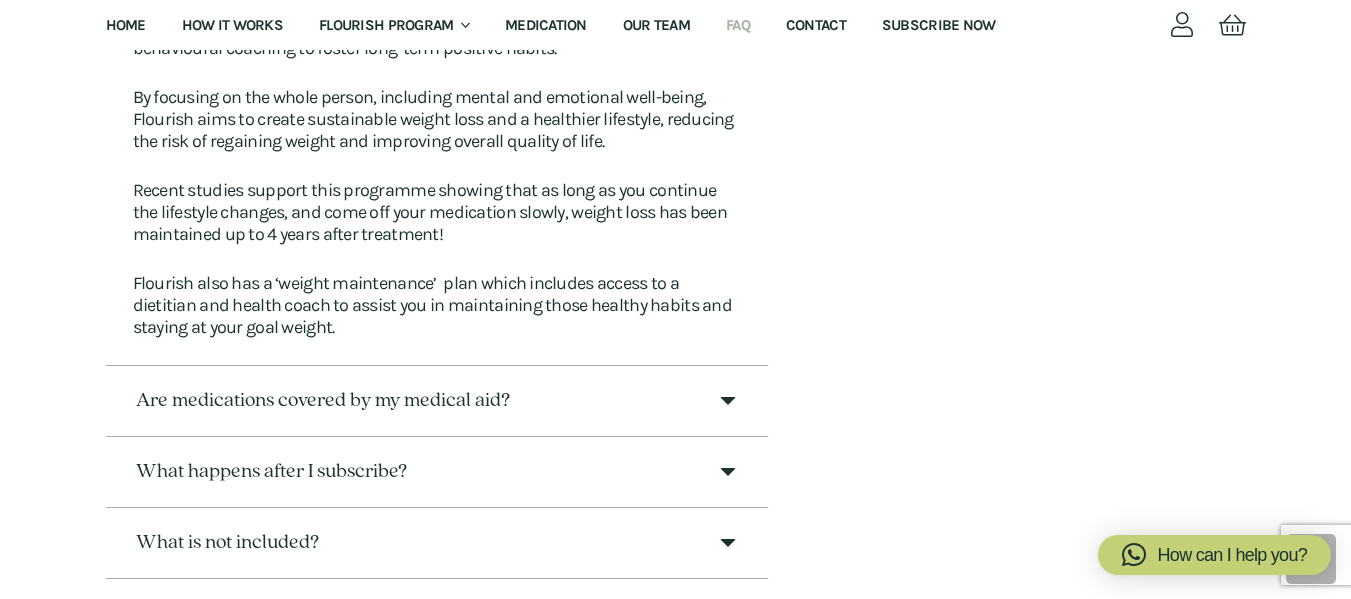 scroll, scrollTop: 1129, scrollLeft: 0, axis: vertical 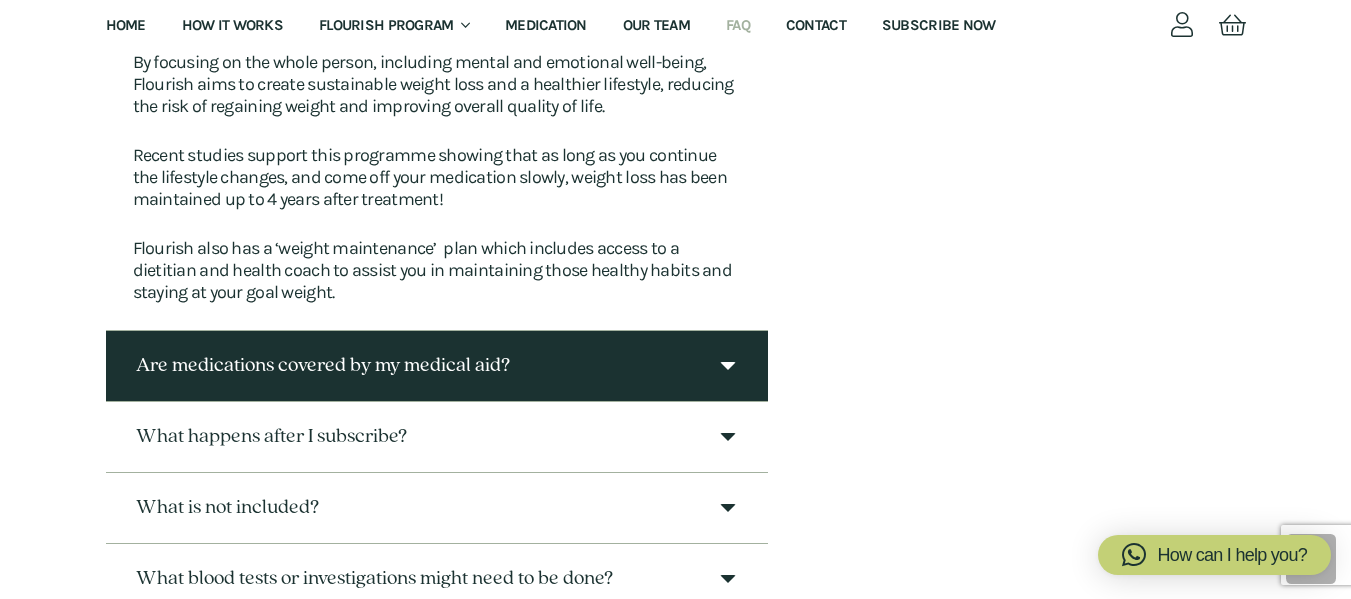 click on "Are medications covered by my medical aid?" at bounding box center (323, 366) 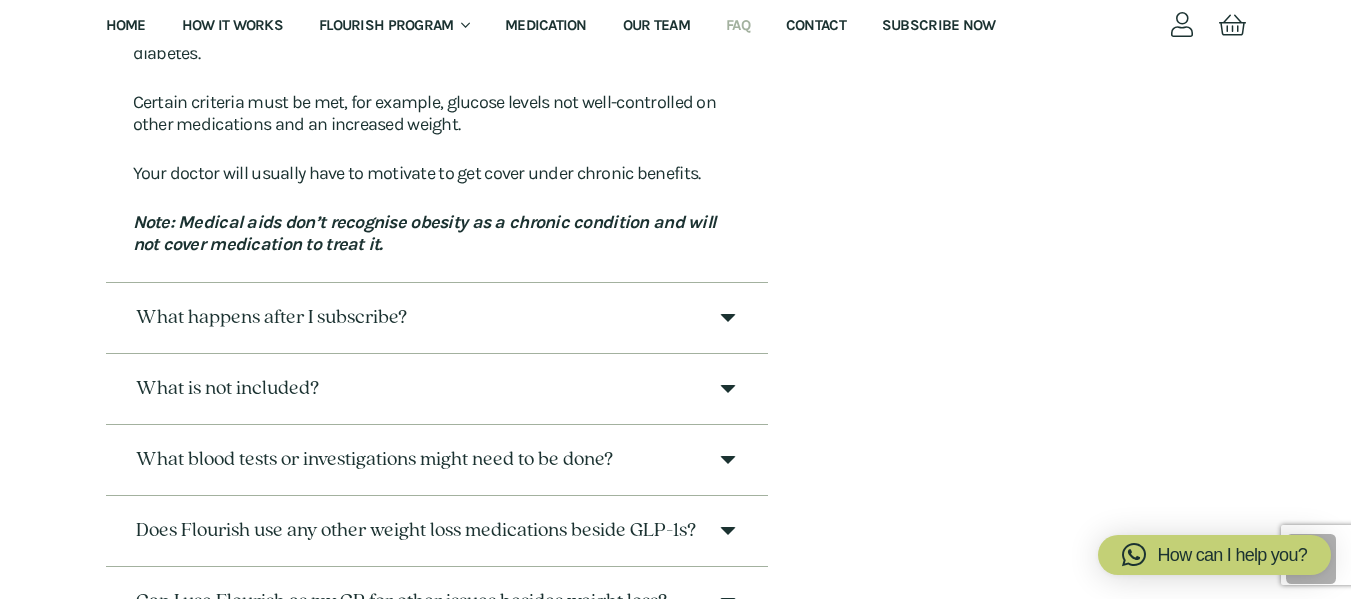 scroll, scrollTop: 1148, scrollLeft: 0, axis: vertical 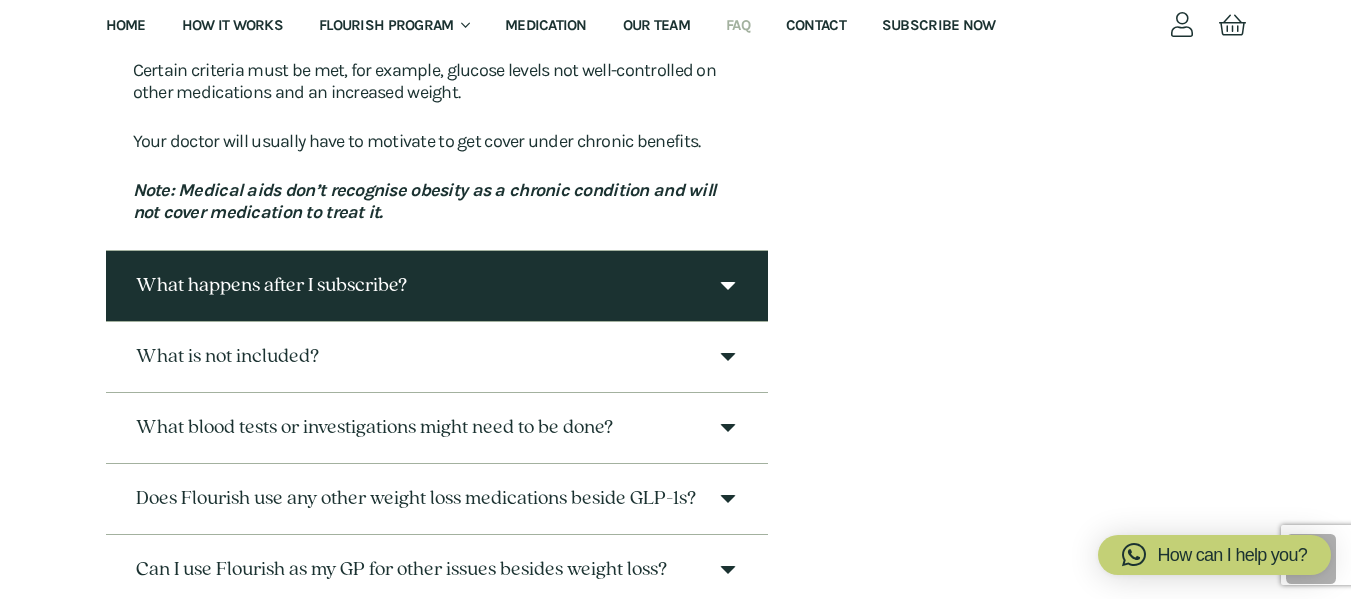 click on "What happens after I subscribe?" at bounding box center (271, 286) 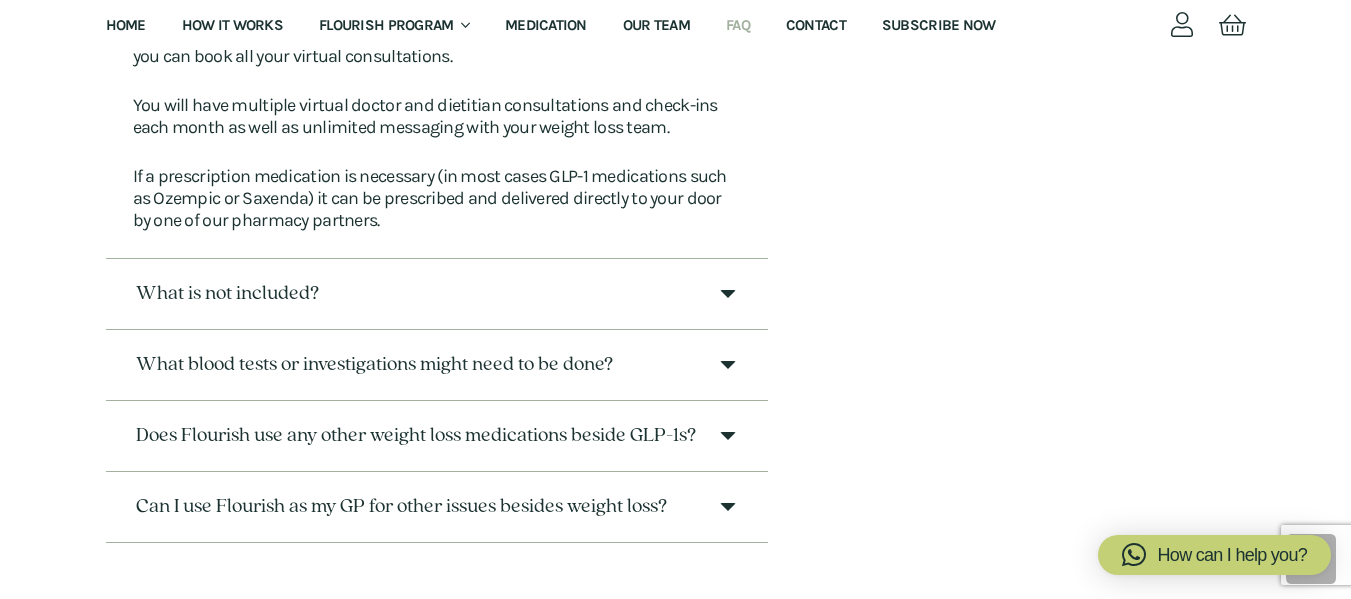 scroll, scrollTop: 1218, scrollLeft: 0, axis: vertical 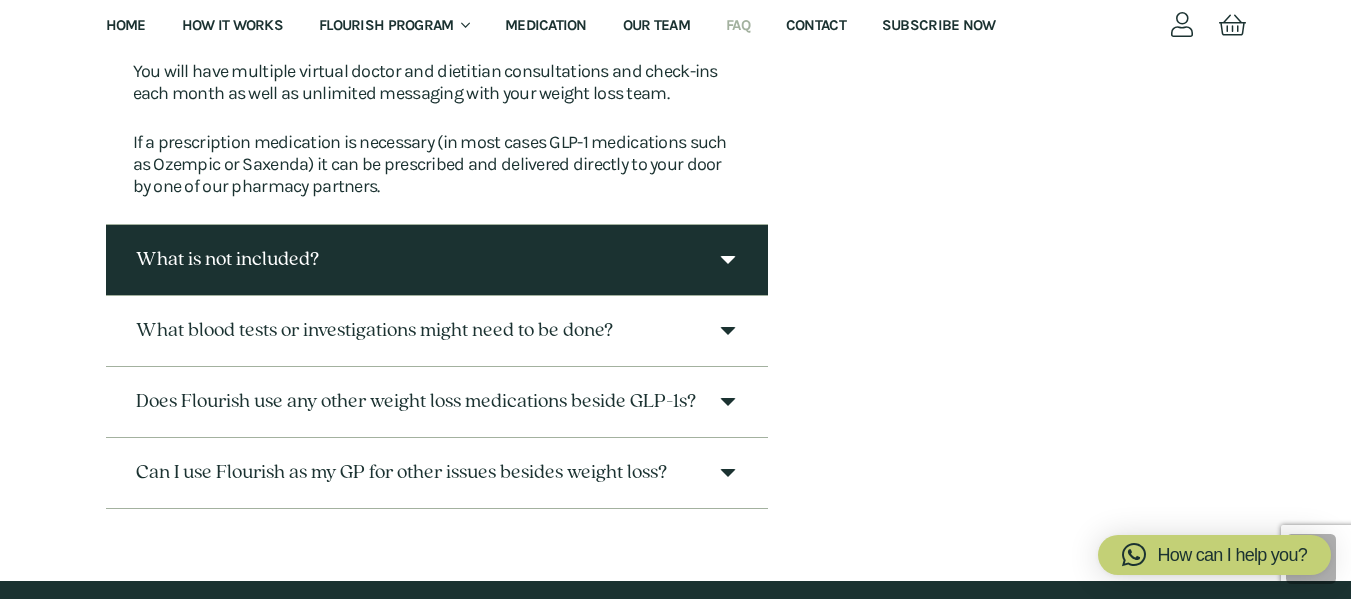 click on "What is not included?" at bounding box center [437, 260] 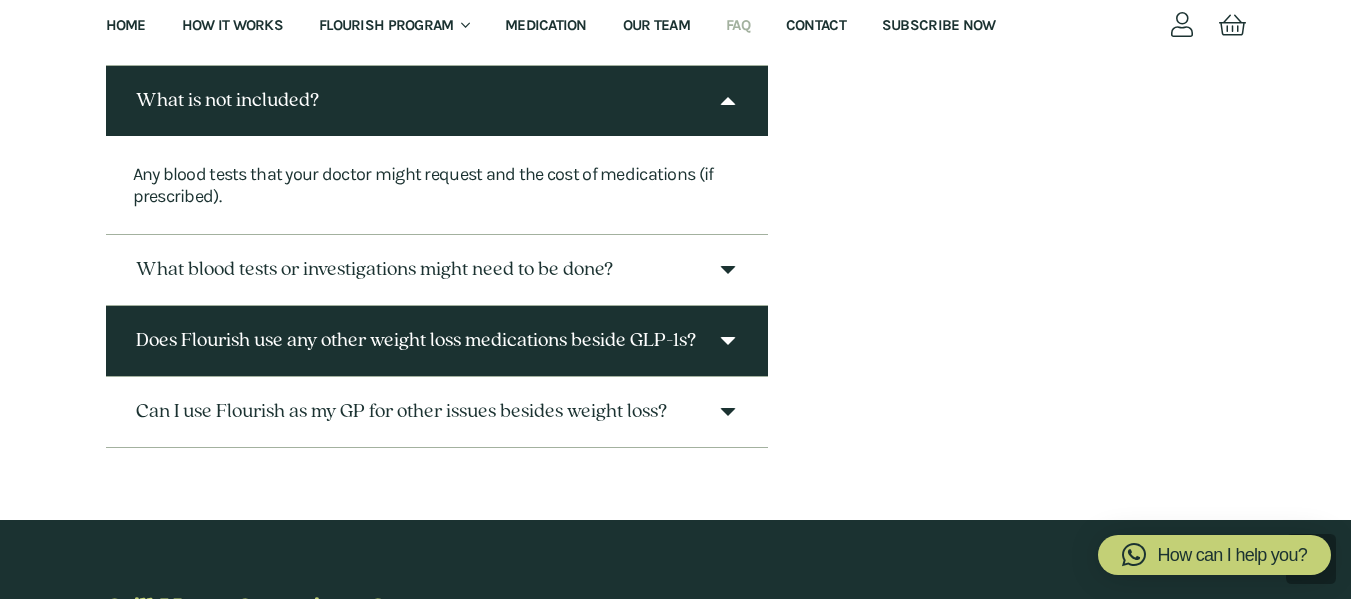 scroll, scrollTop: 1082, scrollLeft: 0, axis: vertical 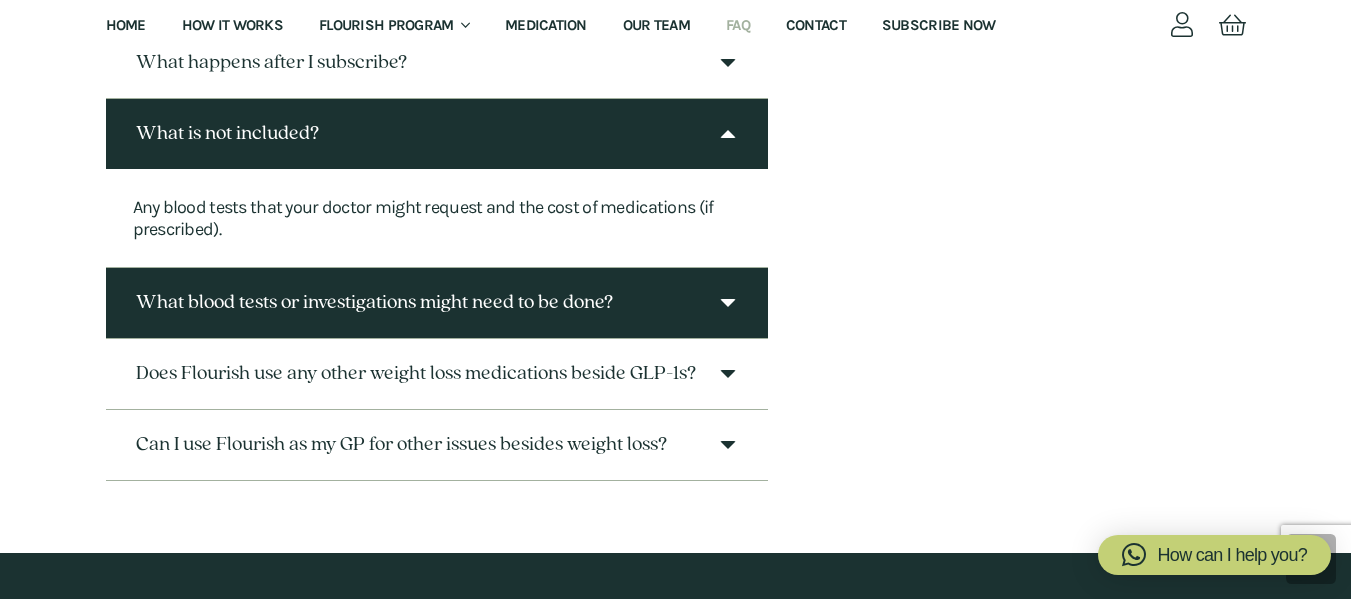 click on "What blood tests or investigations might need to be done?" at bounding box center (374, 303) 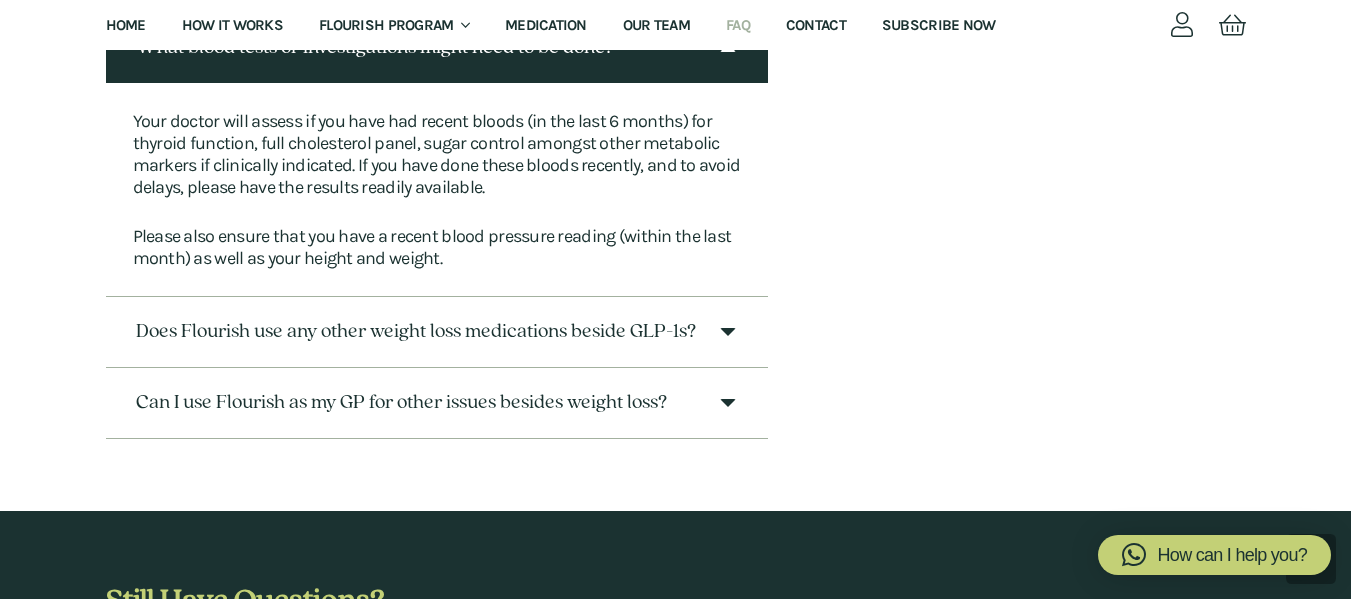 scroll, scrollTop: 1282, scrollLeft: 0, axis: vertical 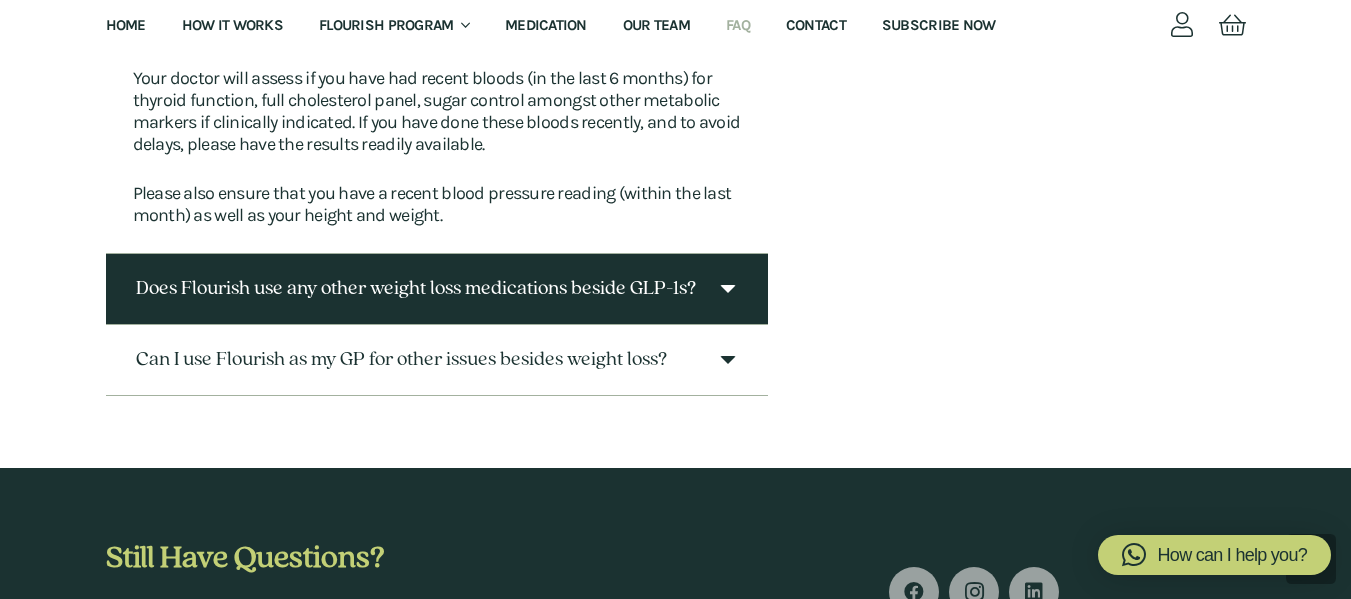 click on "Does Flourish use any other weight loss medications beside GLP-1s?" at bounding box center (416, 289) 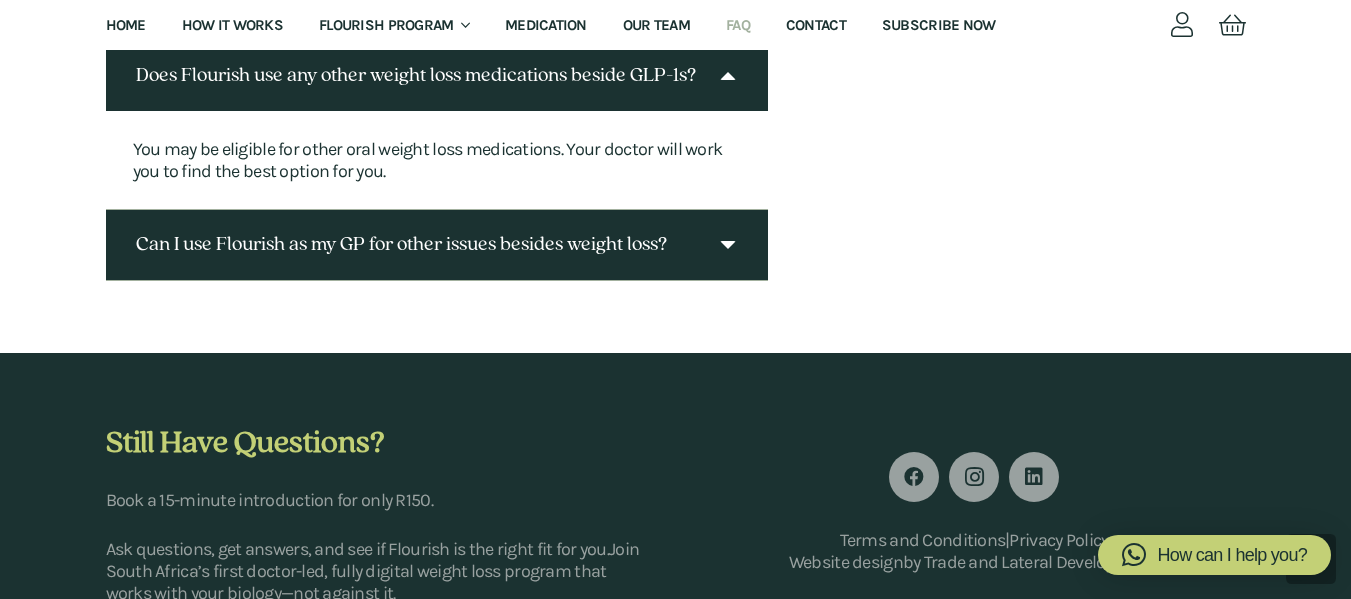 click on "Can I use Flourish as my GP for other issues besides weight loss?" at bounding box center (401, 245) 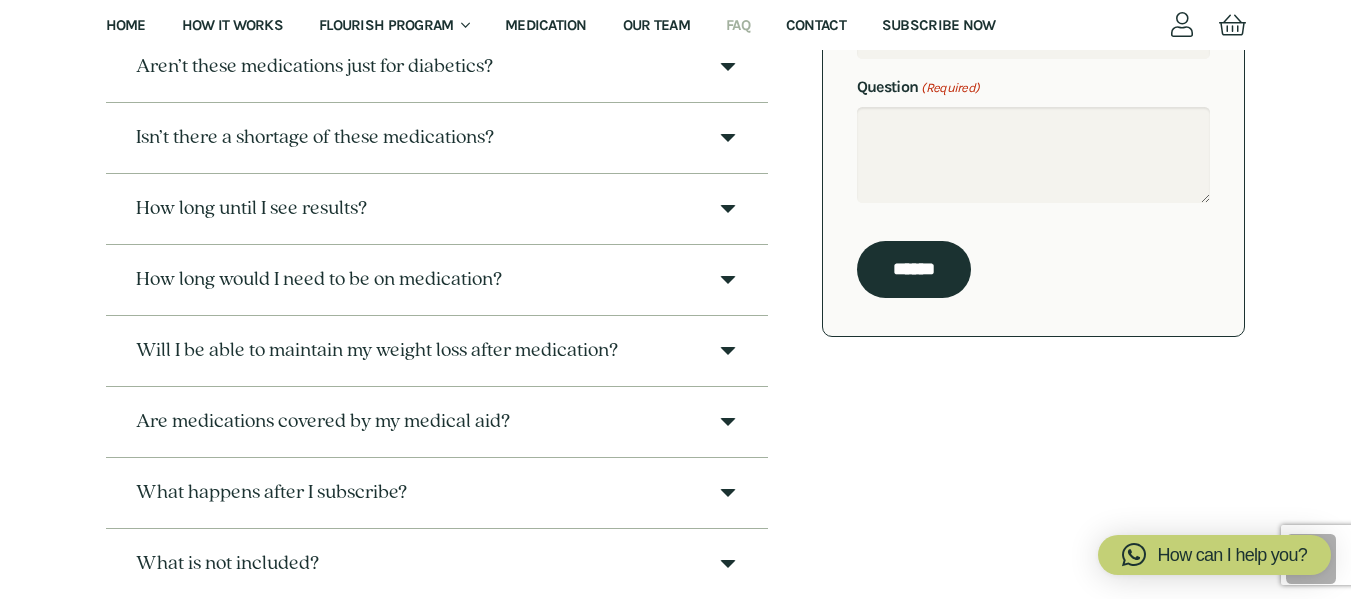 scroll, scrollTop: 582, scrollLeft: 0, axis: vertical 